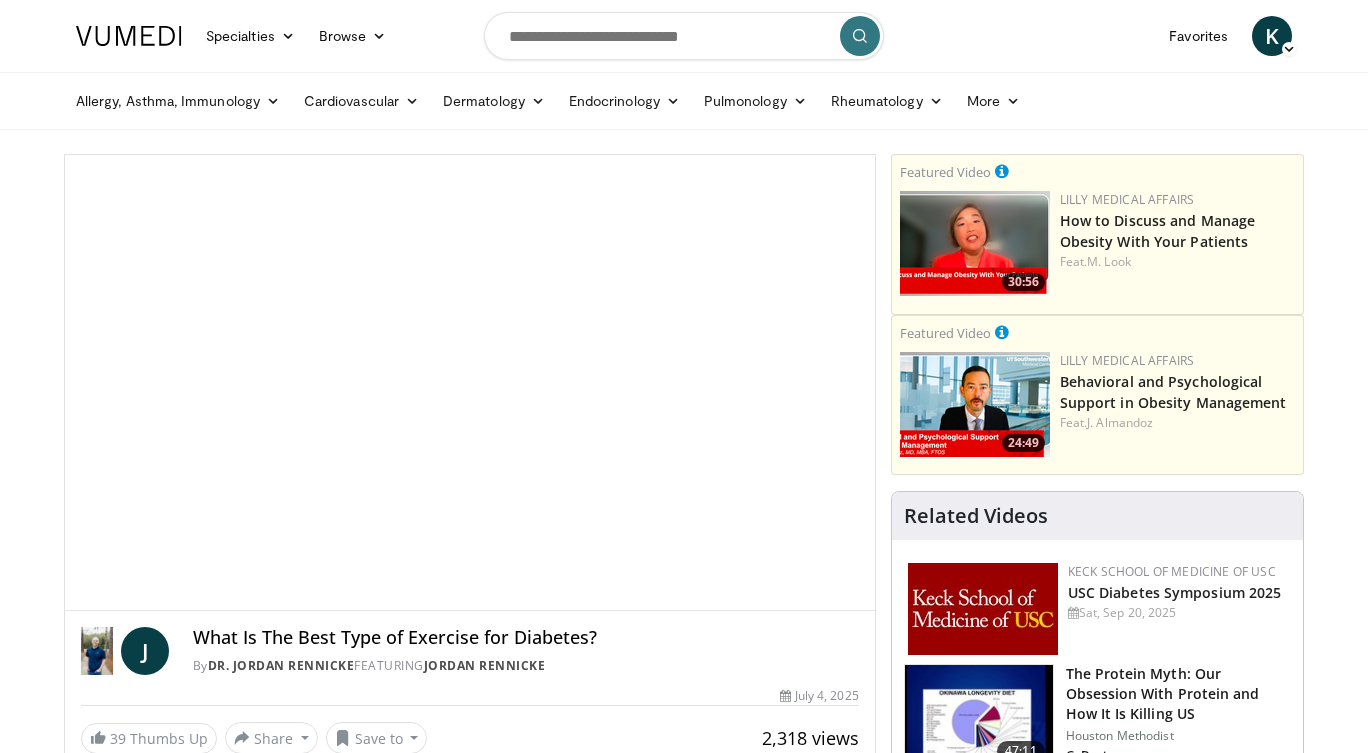 scroll, scrollTop: 0, scrollLeft: 0, axis: both 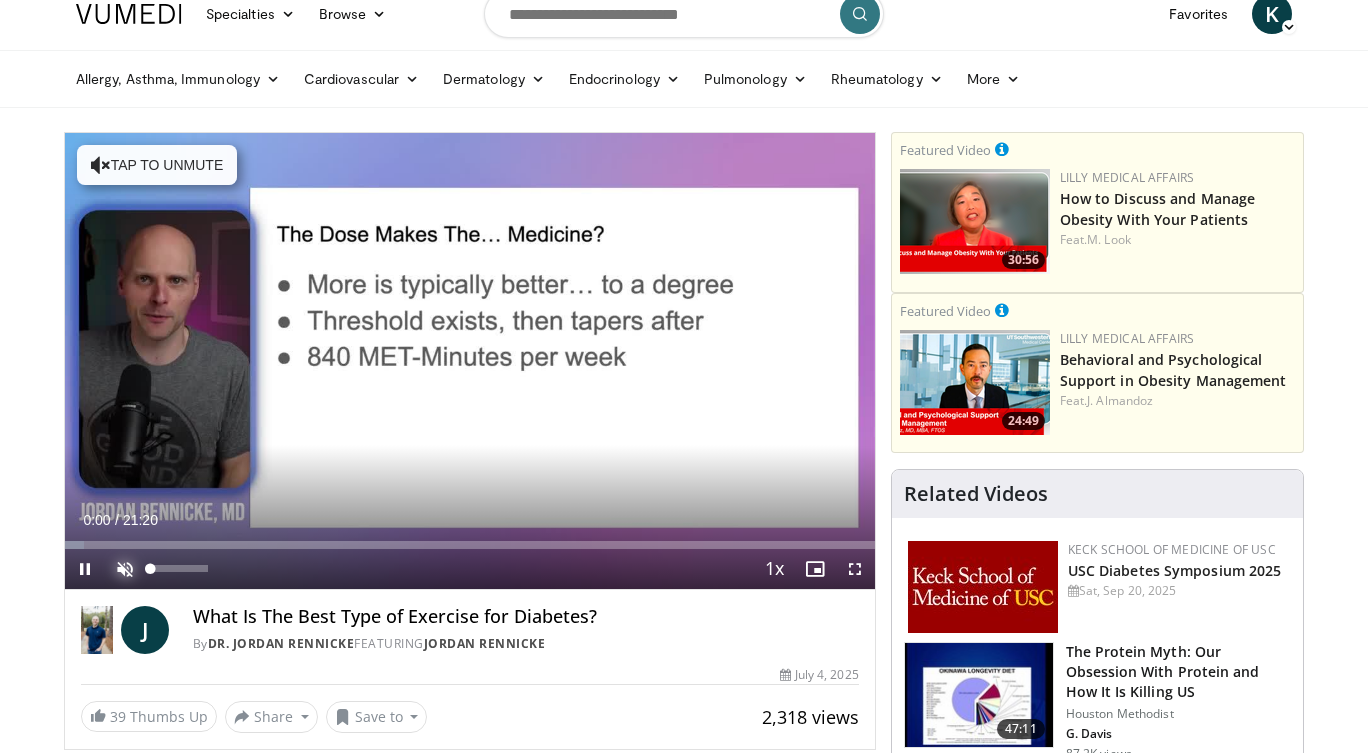 click at bounding box center [125, 569] 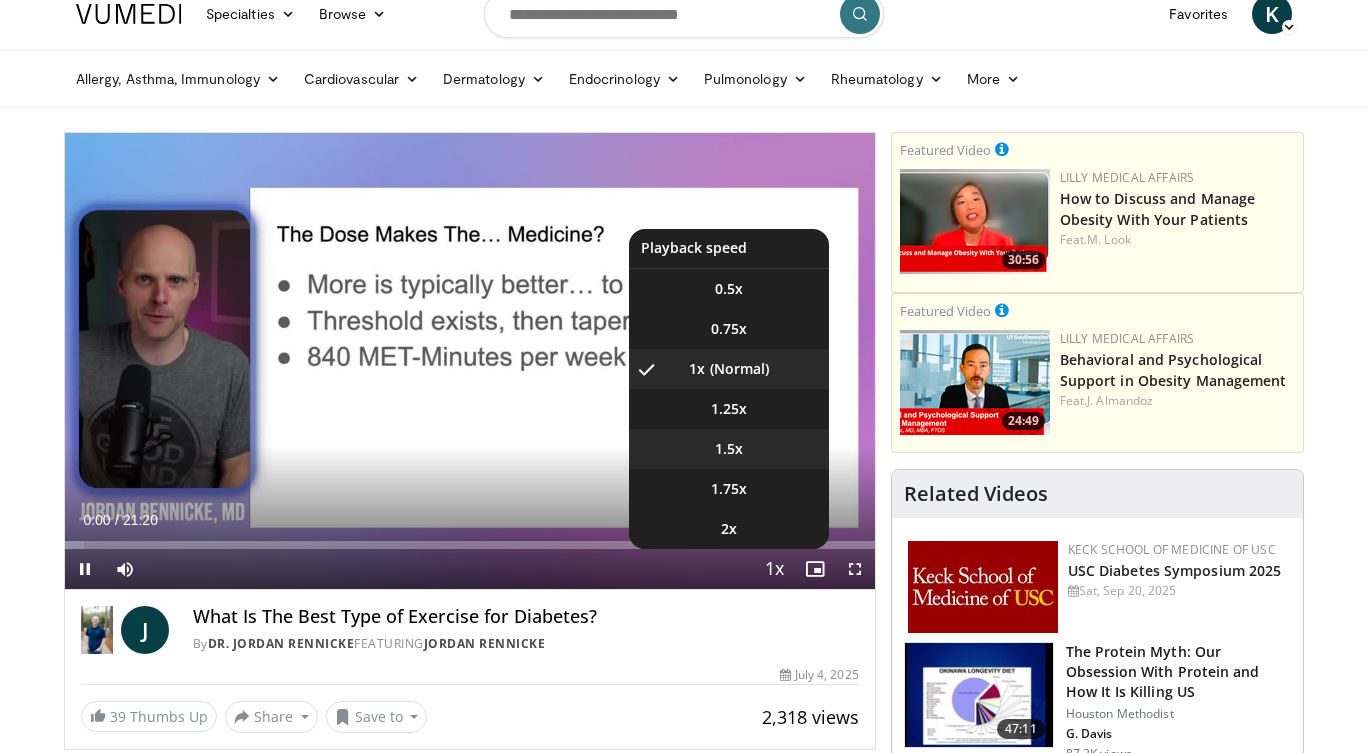 click on "1.5x" at bounding box center [729, 449] 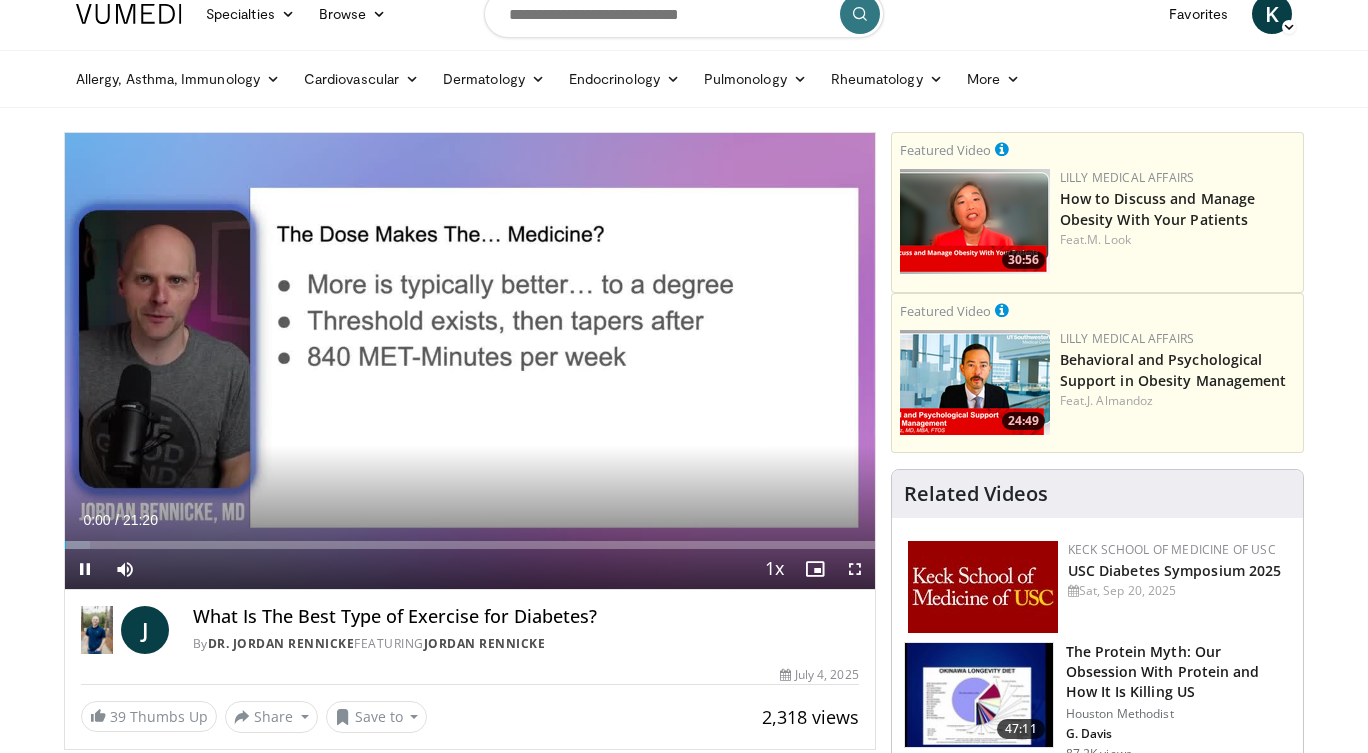 type 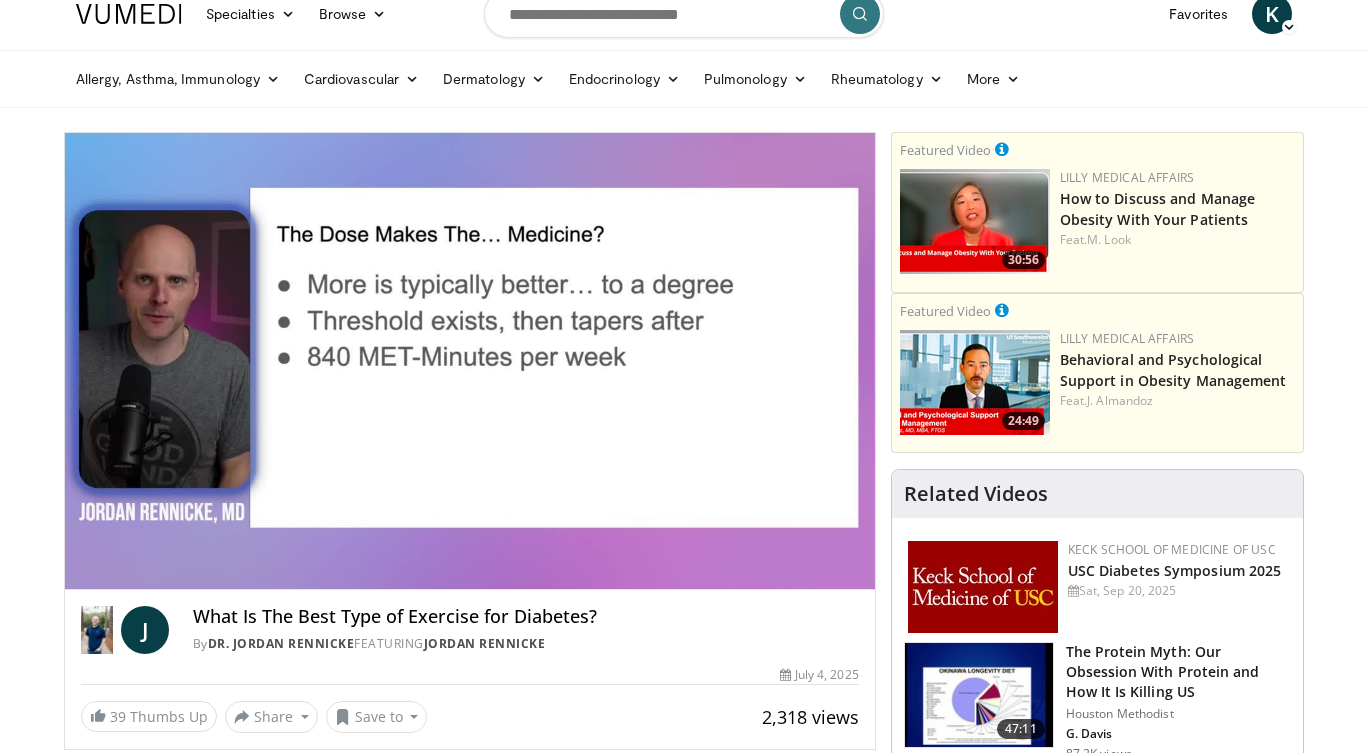 click on "**********" at bounding box center [470, 361] 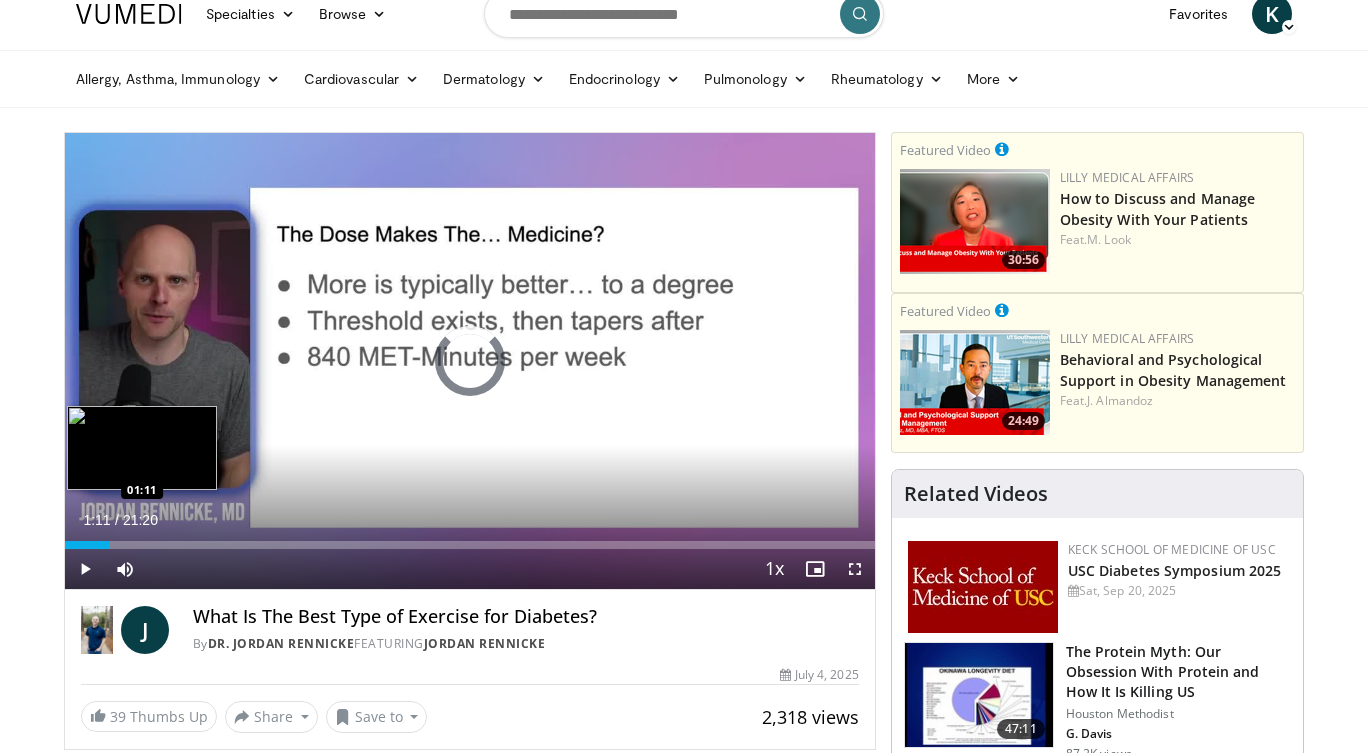 click on "Loaded :  4.64% 00:14 01:11" at bounding box center (470, 545) 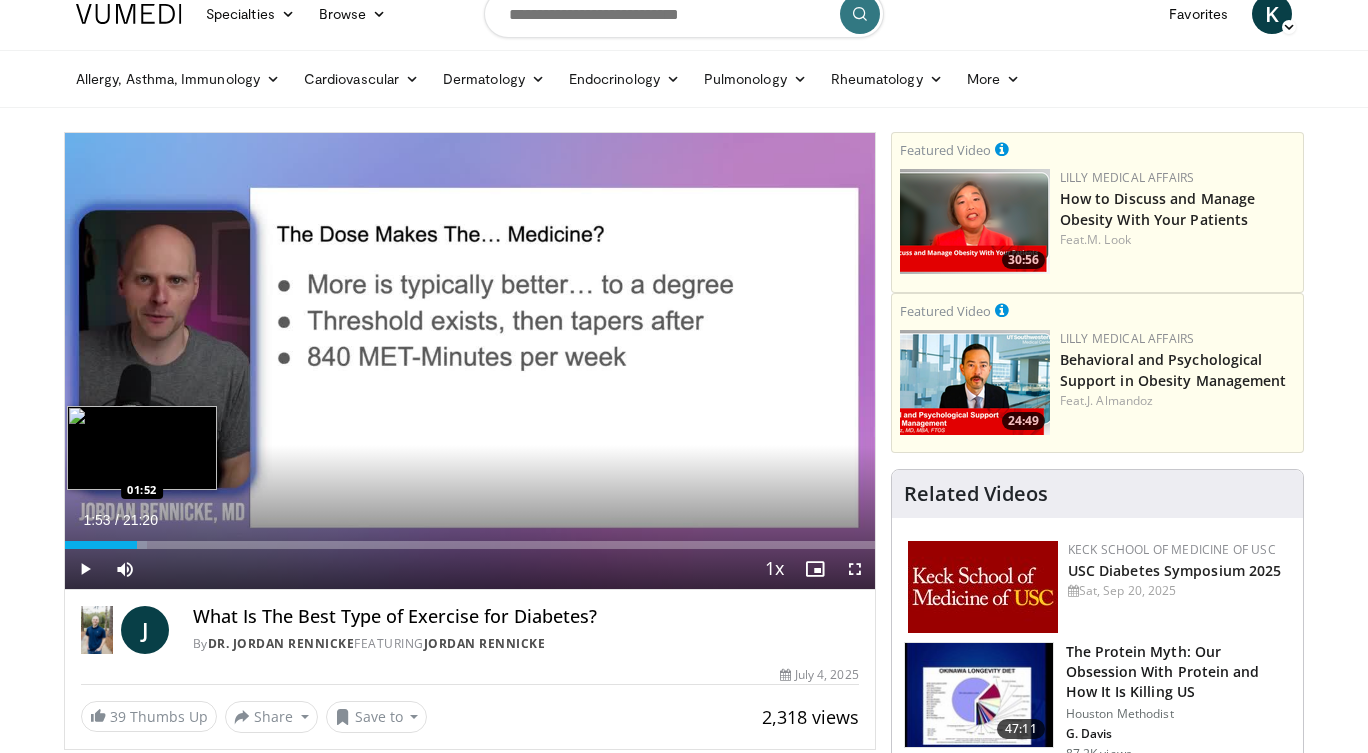 click on "Loaded :  10.15% 01:53 01:52" at bounding box center [470, 539] 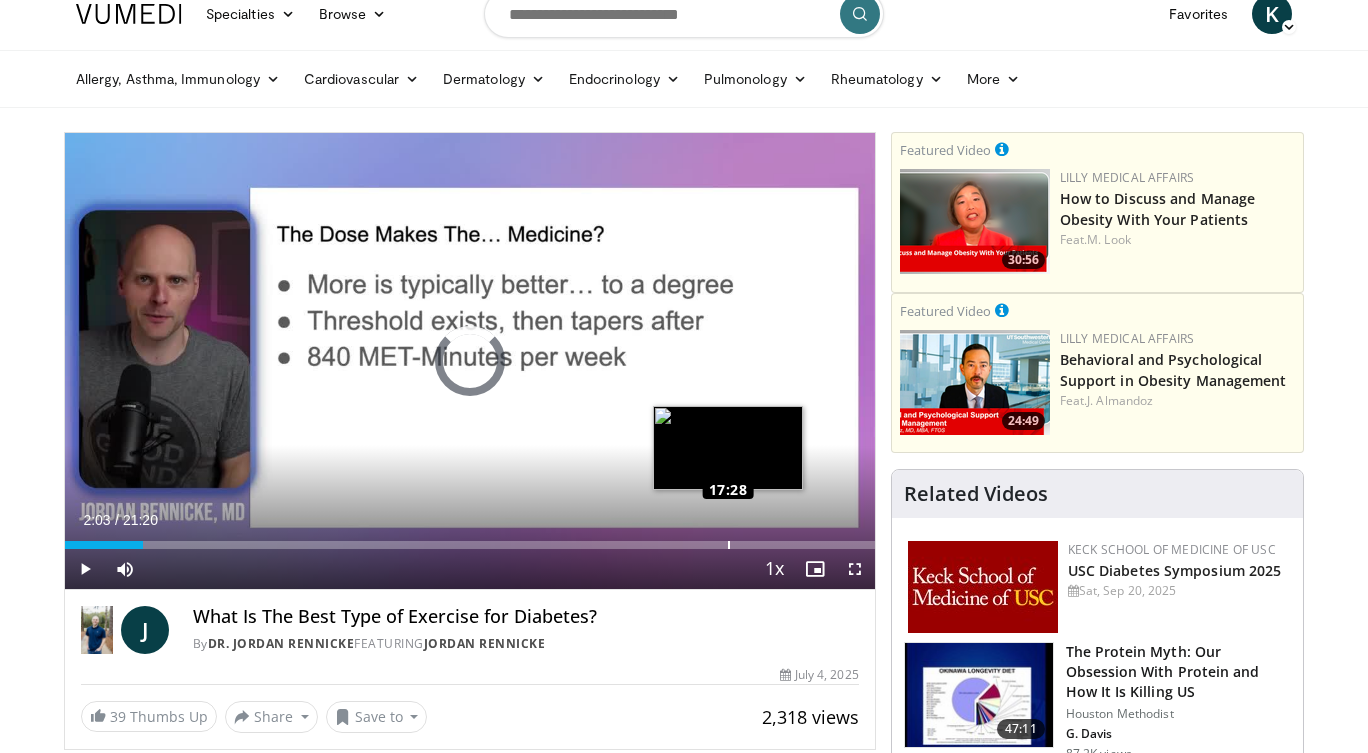 drag, startPoint x: 143, startPoint y: 545, endPoint x: 723, endPoint y: 539, distance: 580.031 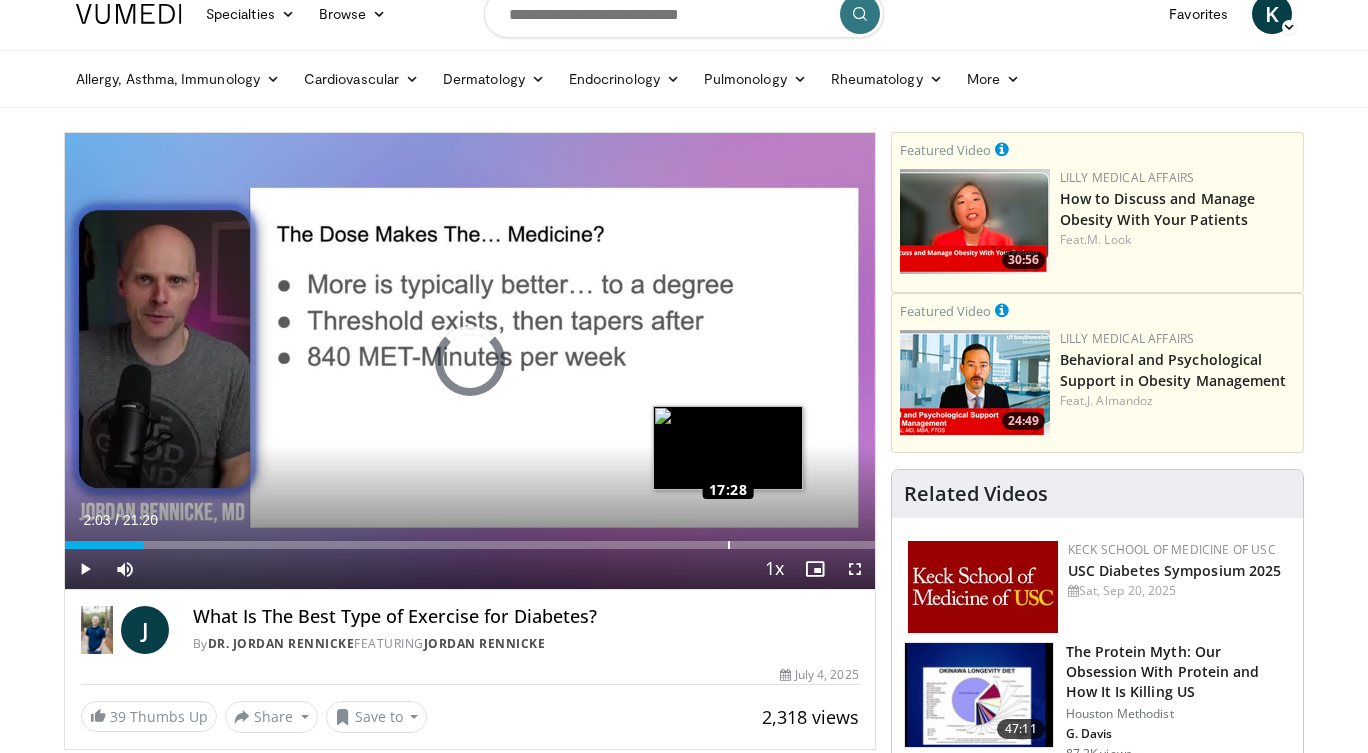 click on "Loaded :  0.00% 17:32 17:28" at bounding box center (470, 539) 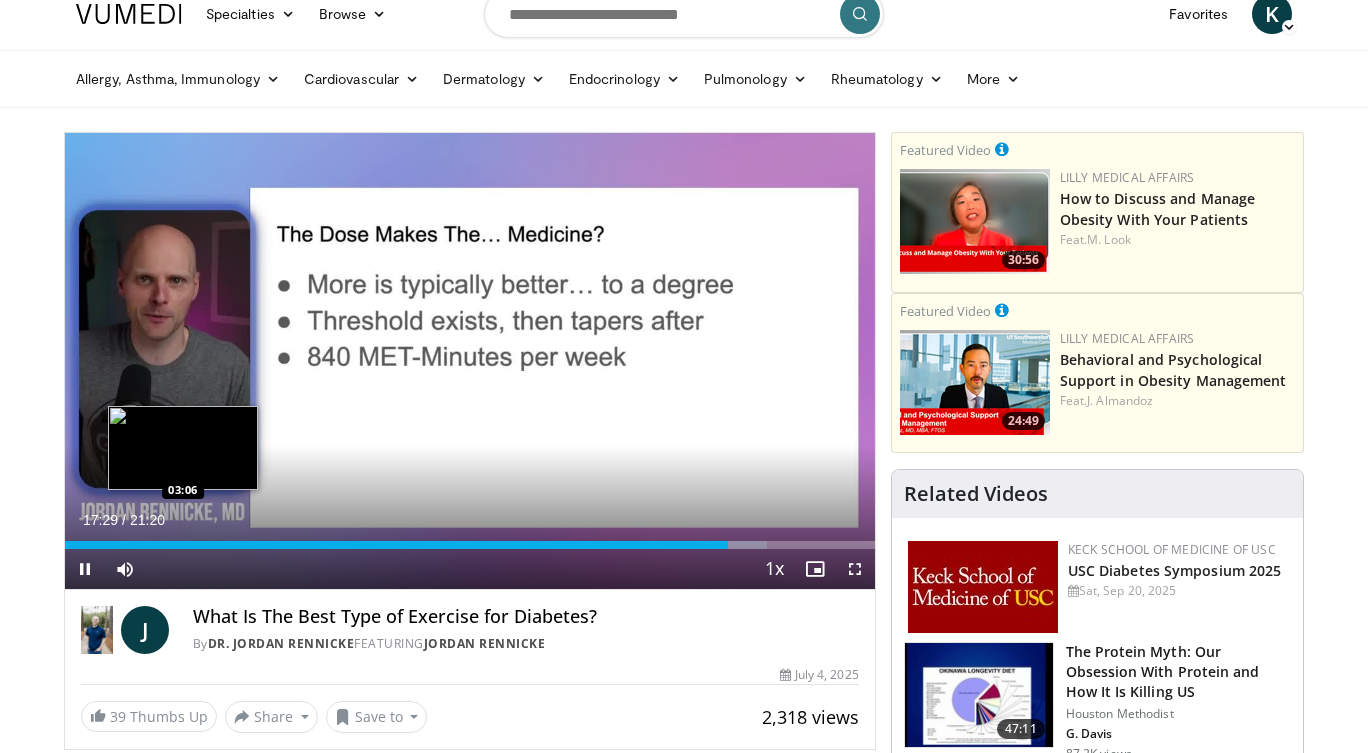 click on "Loaded :  86.68% 17:29 03:06" at bounding box center [470, 545] 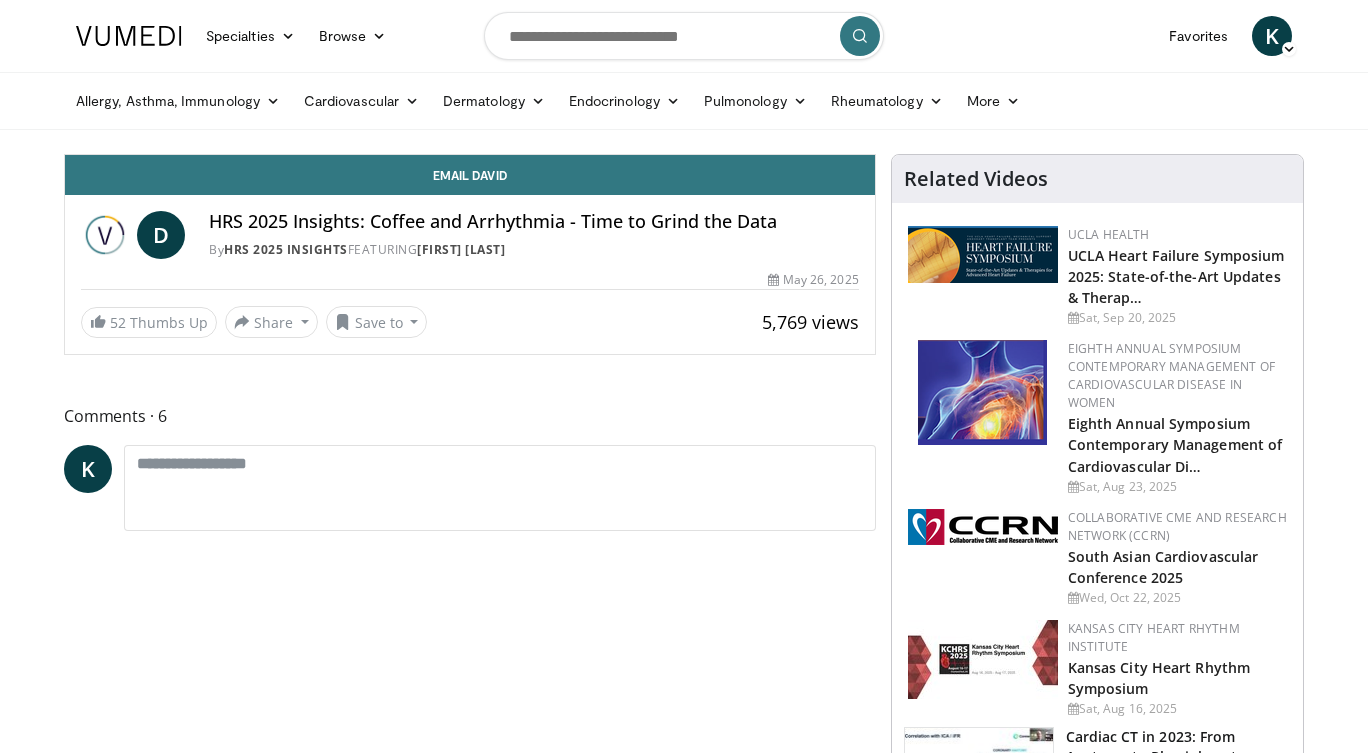 scroll, scrollTop: 0, scrollLeft: 0, axis: both 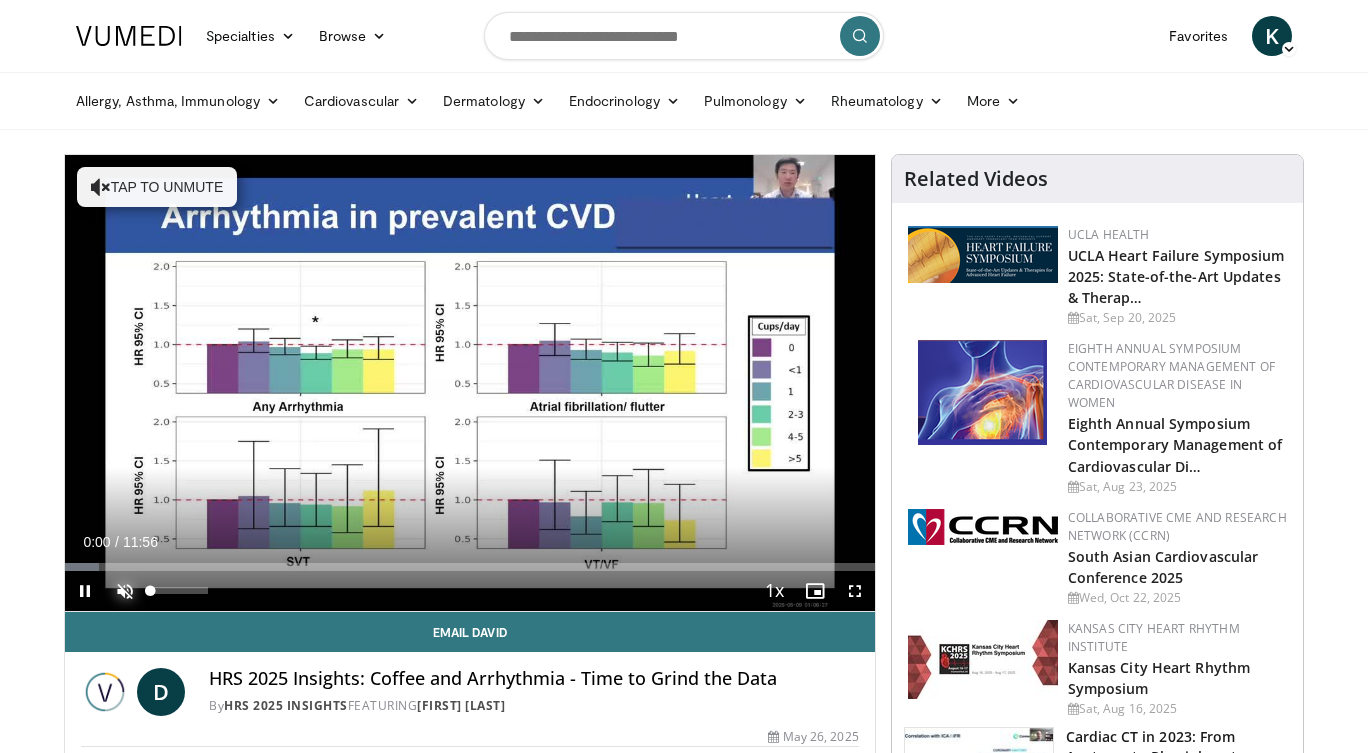 click at bounding box center (125, 591) 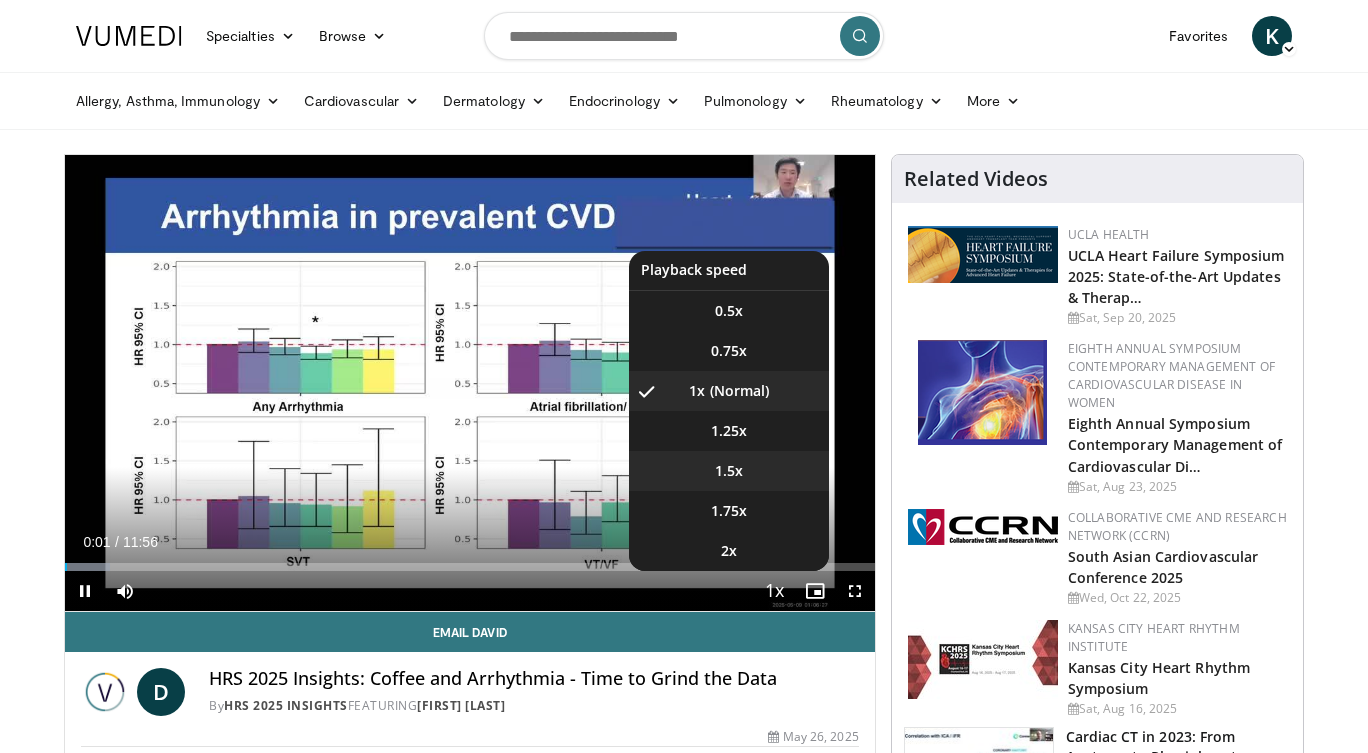 click on "1.5x" at bounding box center [729, 471] 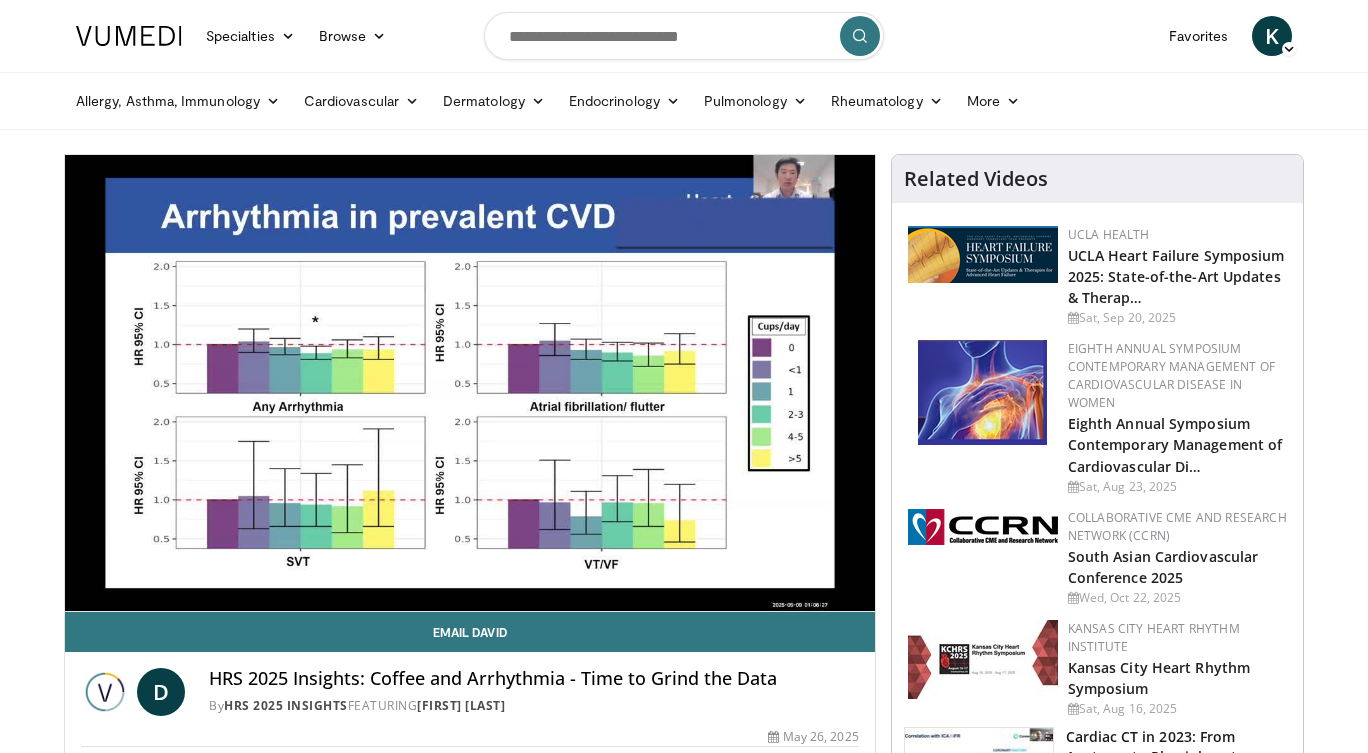 type 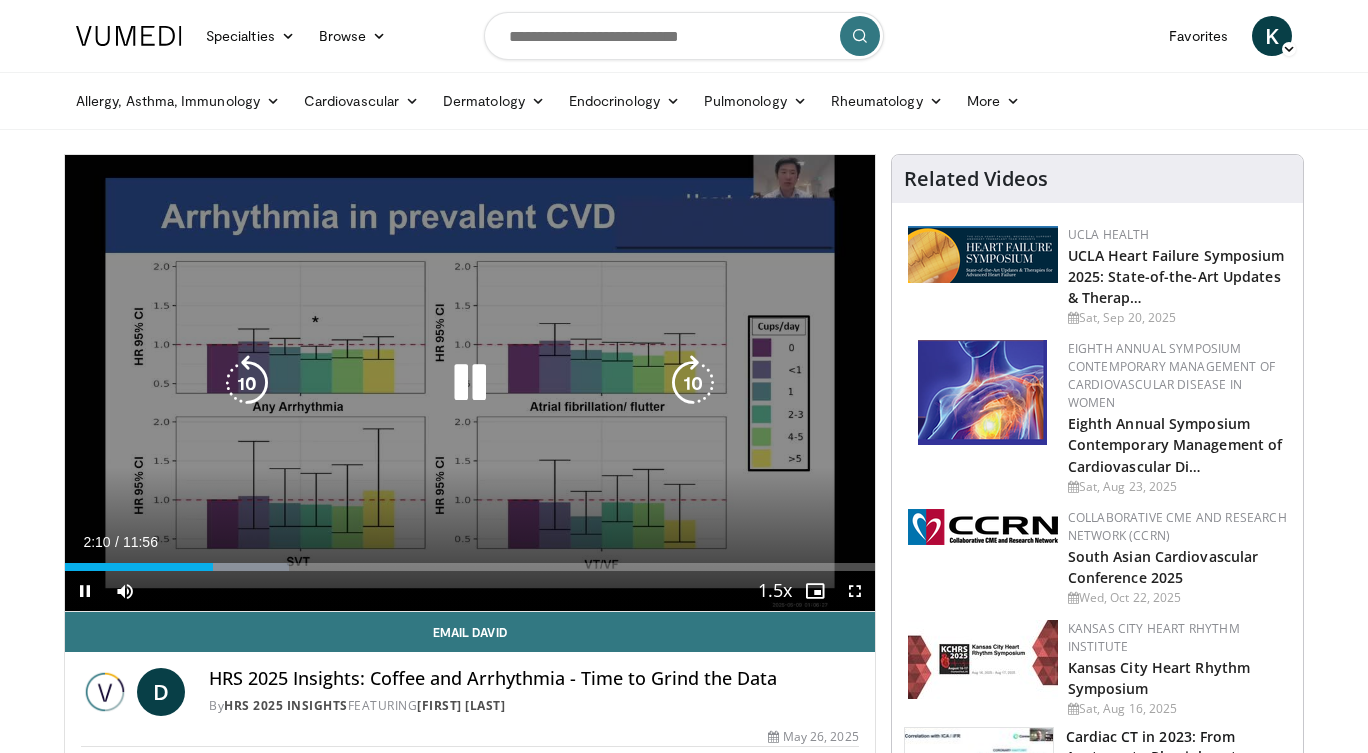 click at bounding box center (470, 383) 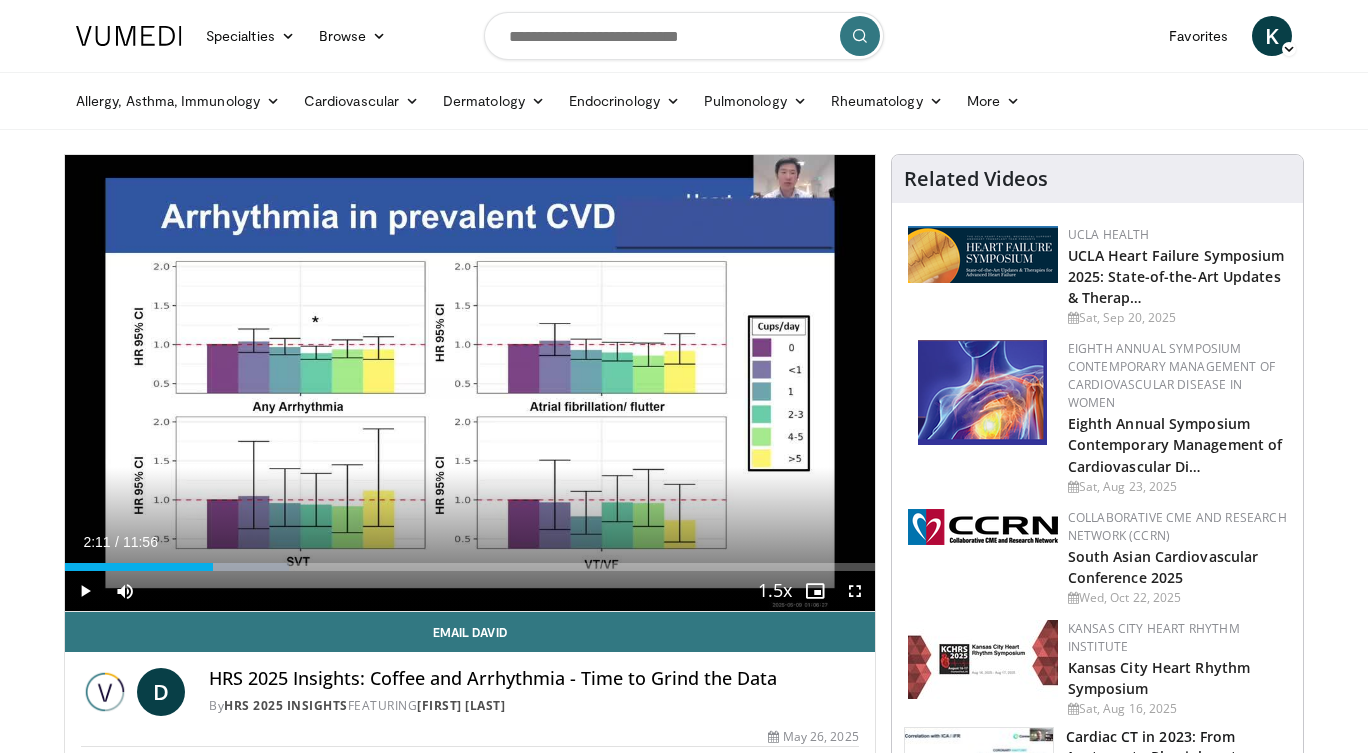 type 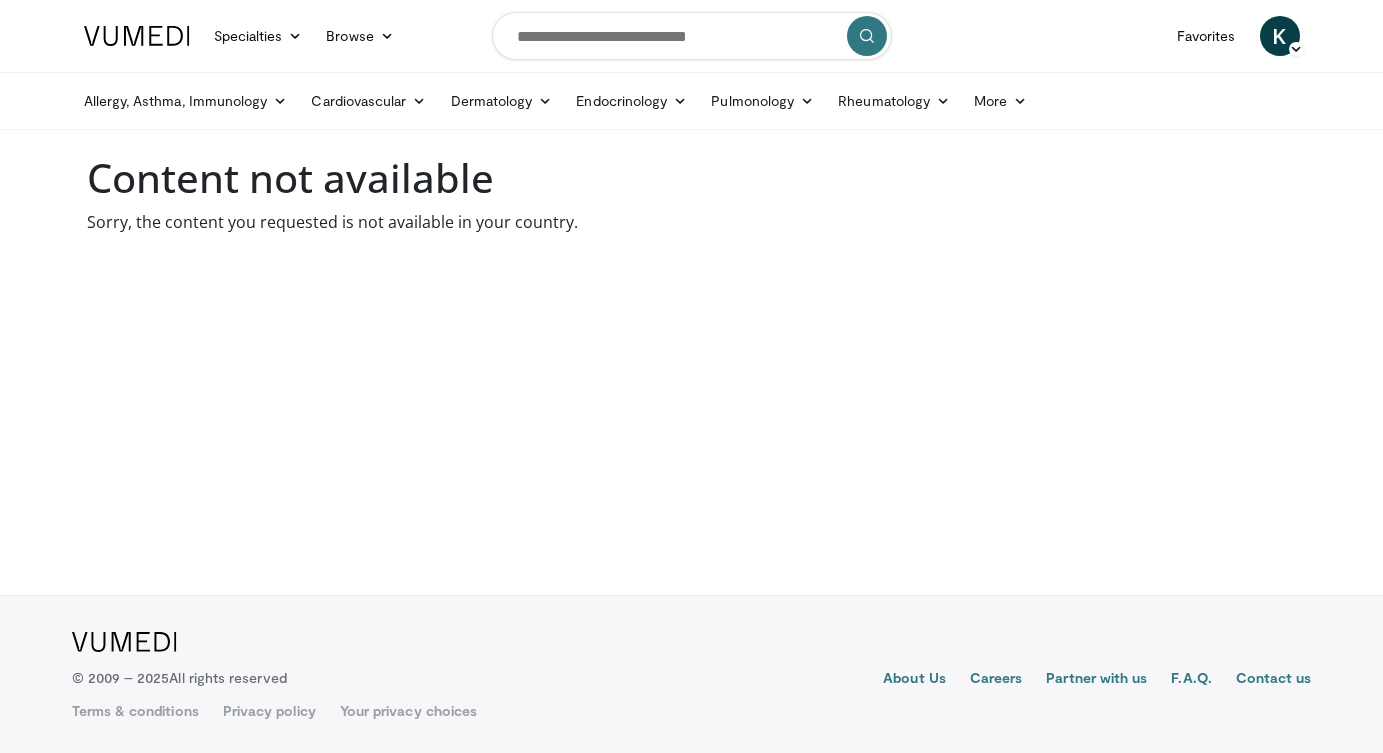 scroll, scrollTop: 0, scrollLeft: 0, axis: both 